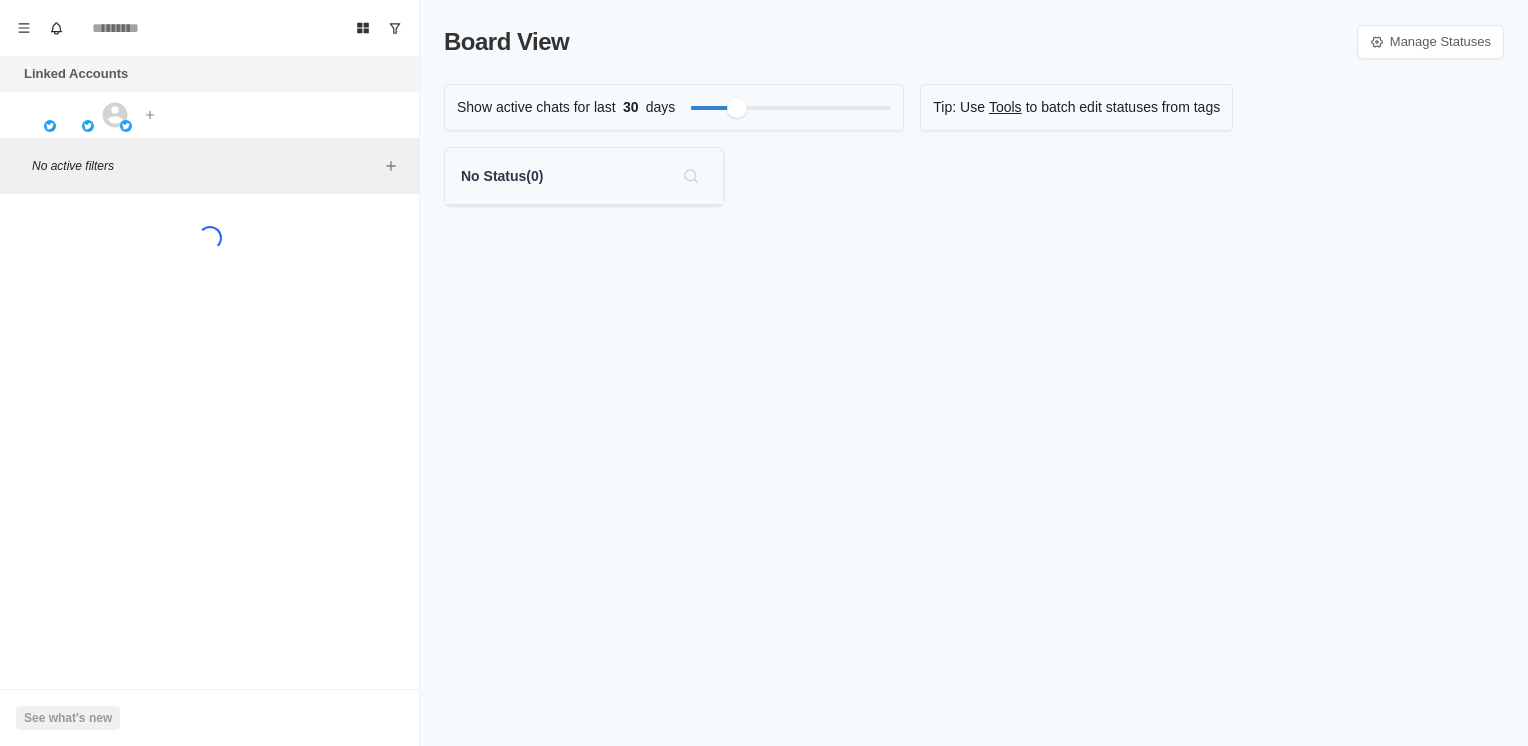 scroll, scrollTop: 0, scrollLeft: 0, axis: both 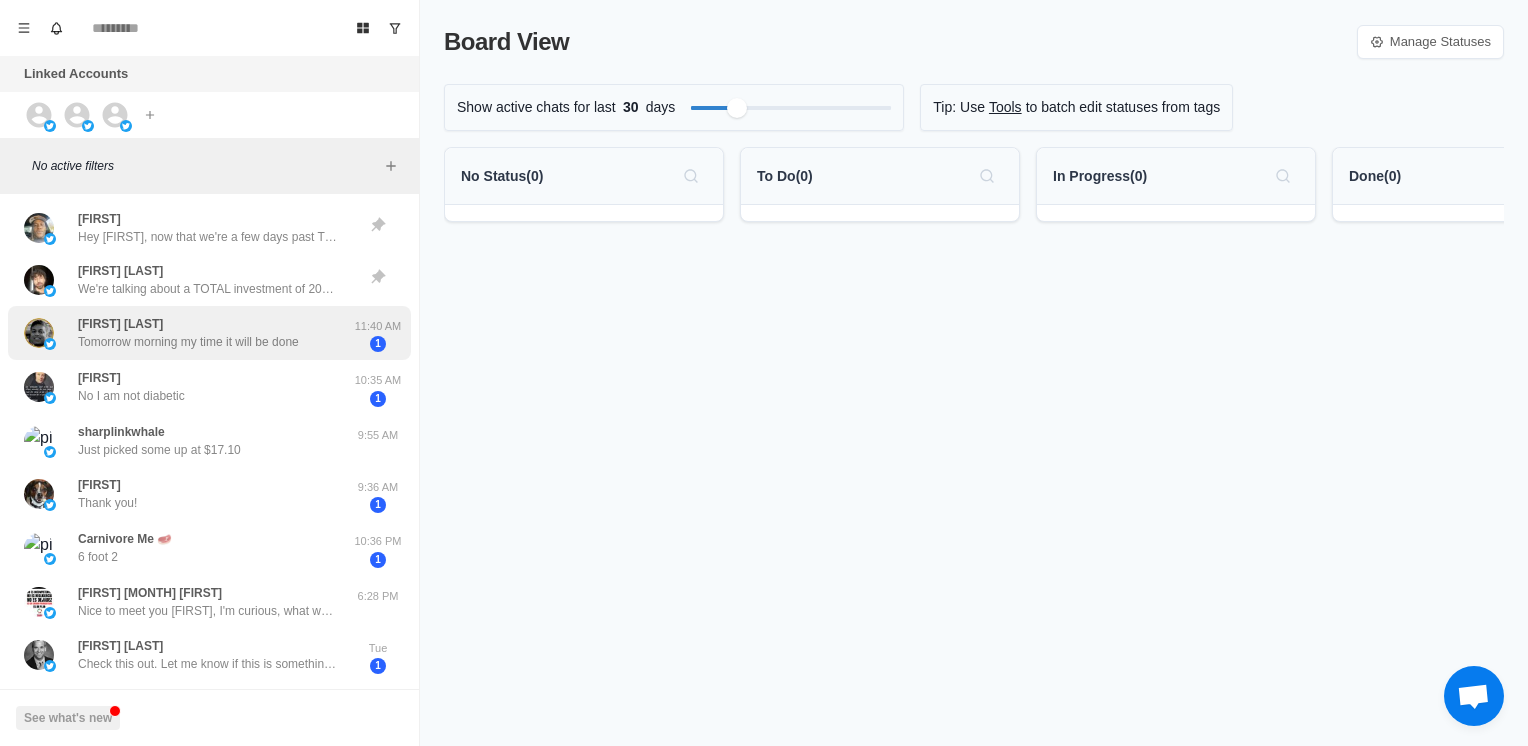 click on "Tomorrow morning my time it will be done" at bounding box center (208, 237) 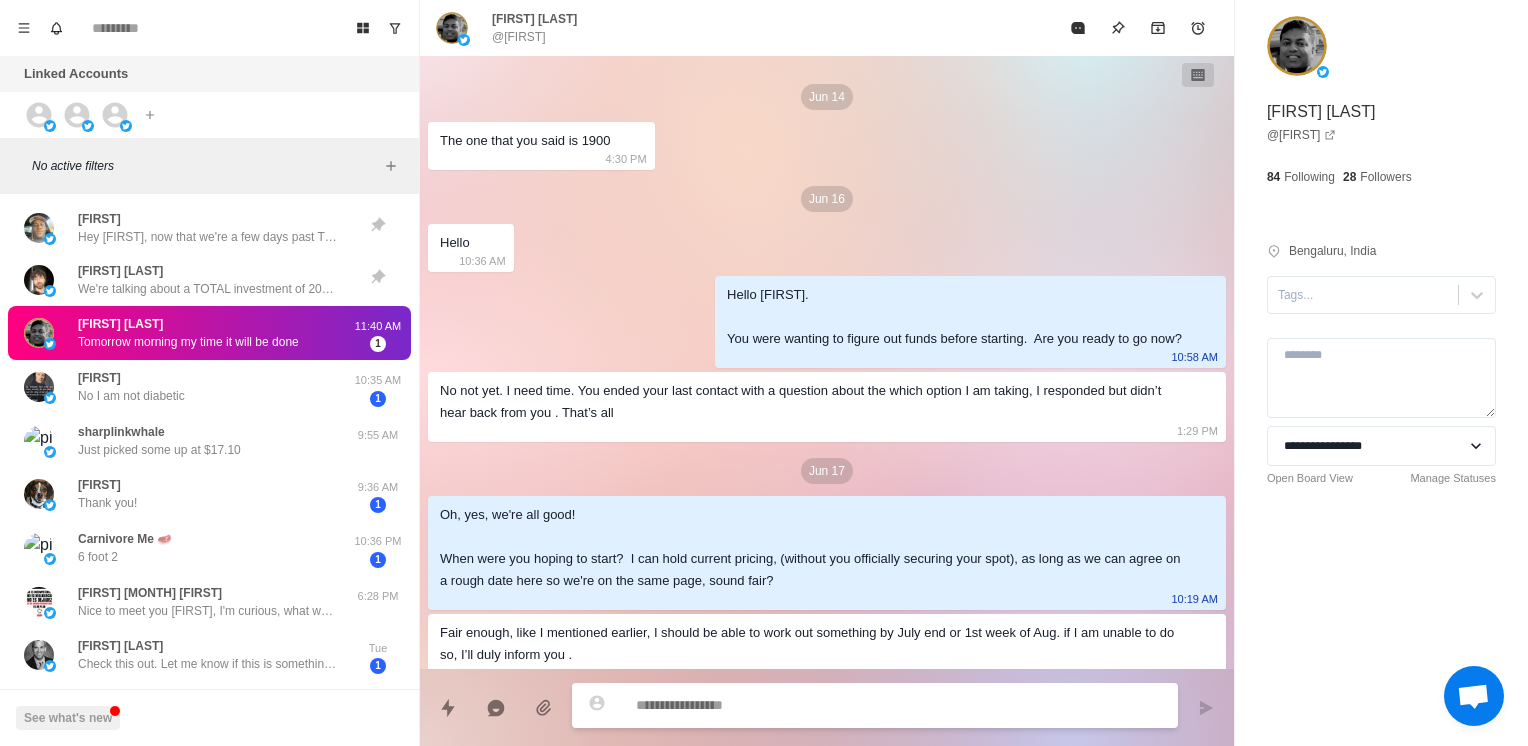 scroll, scrollTop: 4385, scrollLeft: 0, axis: vertical 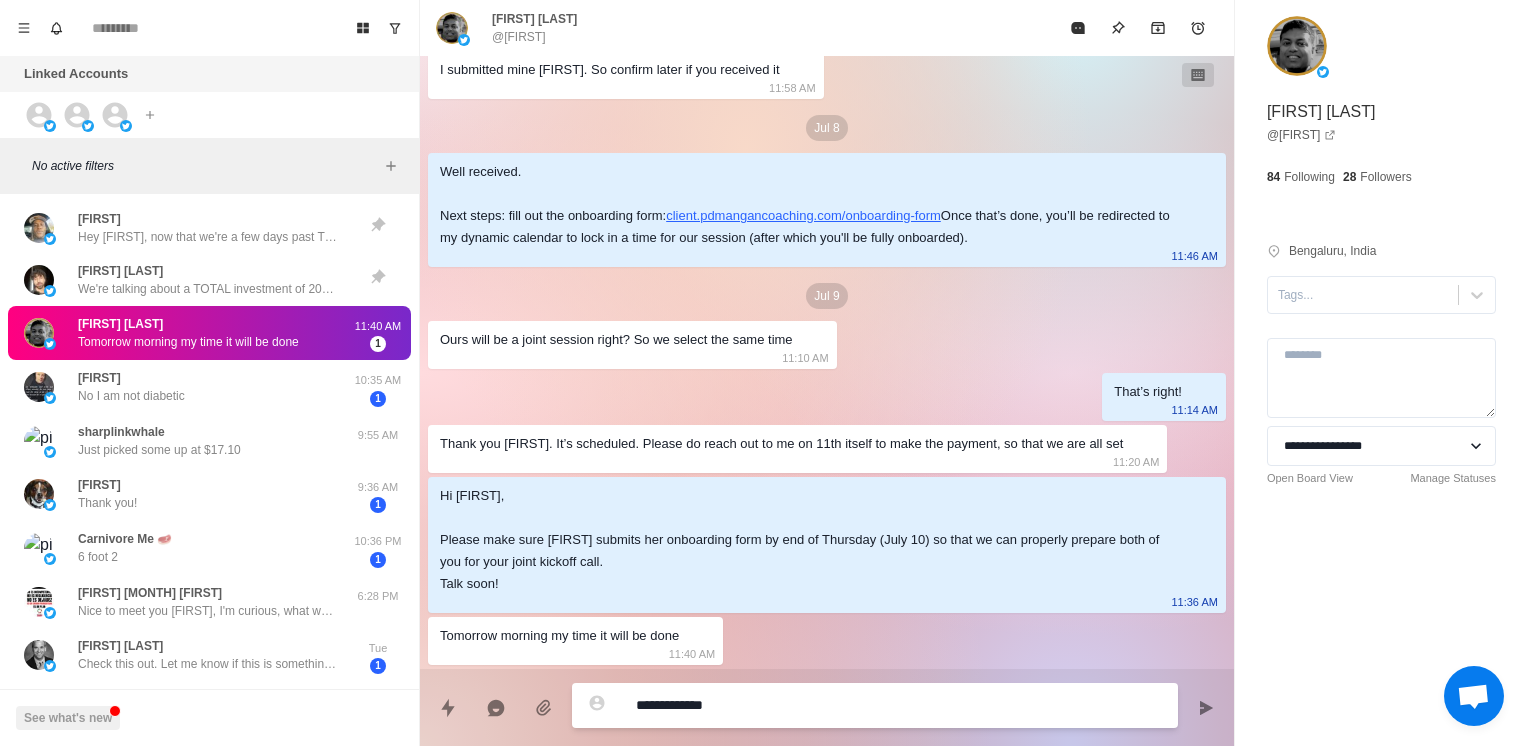type on "**********" 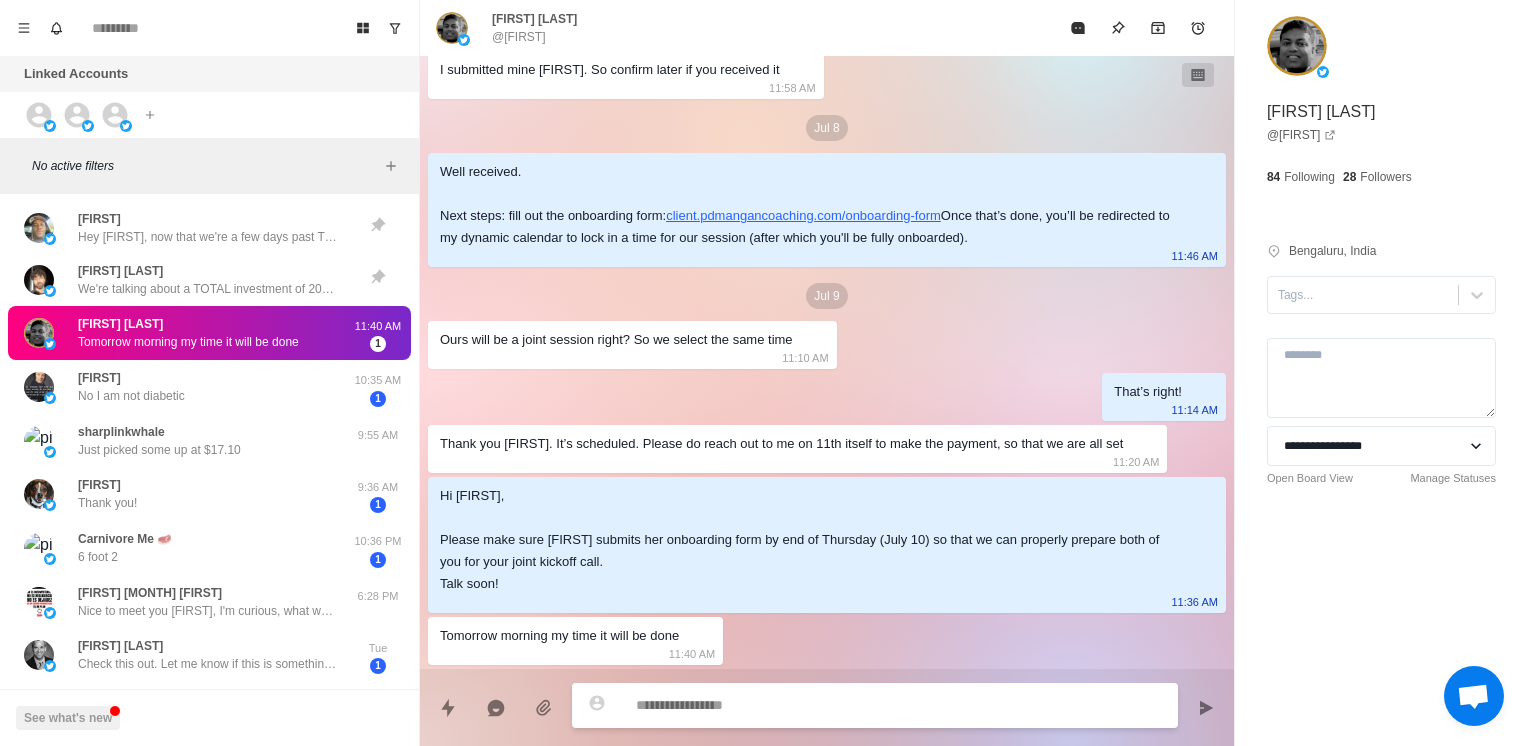 scroll, scrollTop: 4437, scrollLeft: 0, axis: vertical 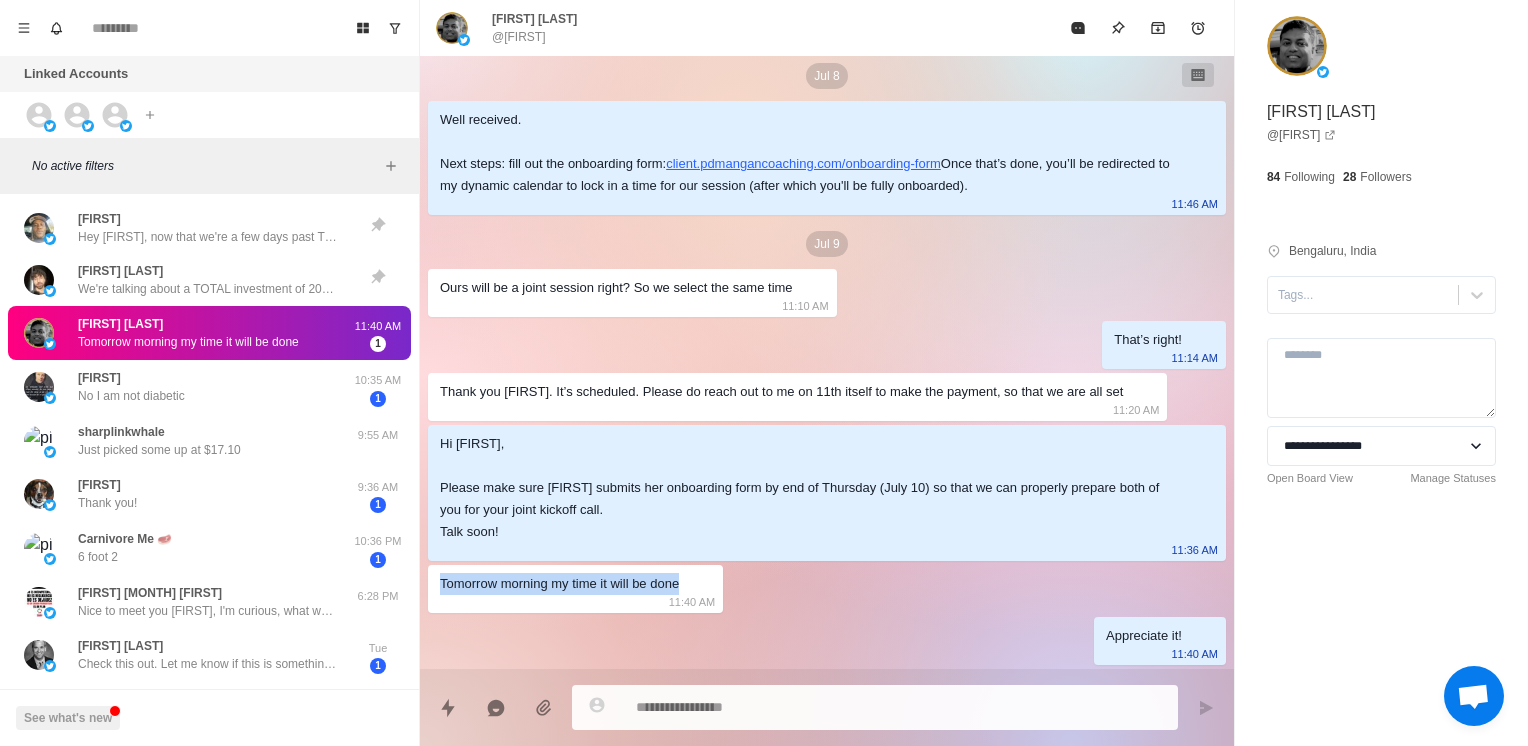drag, startPoint x: 701, startPoint y: 588, endPoint x: 441, endPoint y: 586, distance: 260.0077 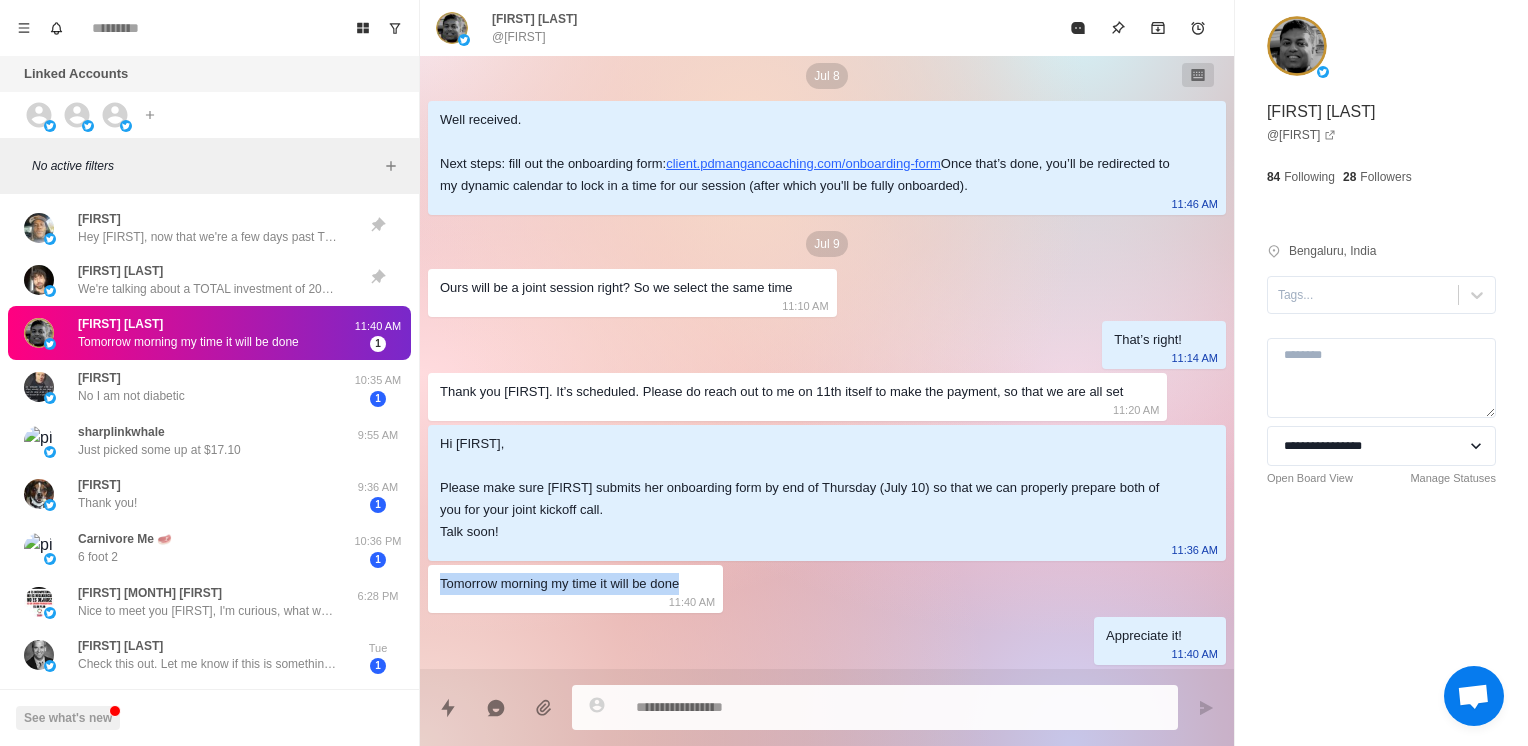 copy on "Tomorrow morning my time it will be done" 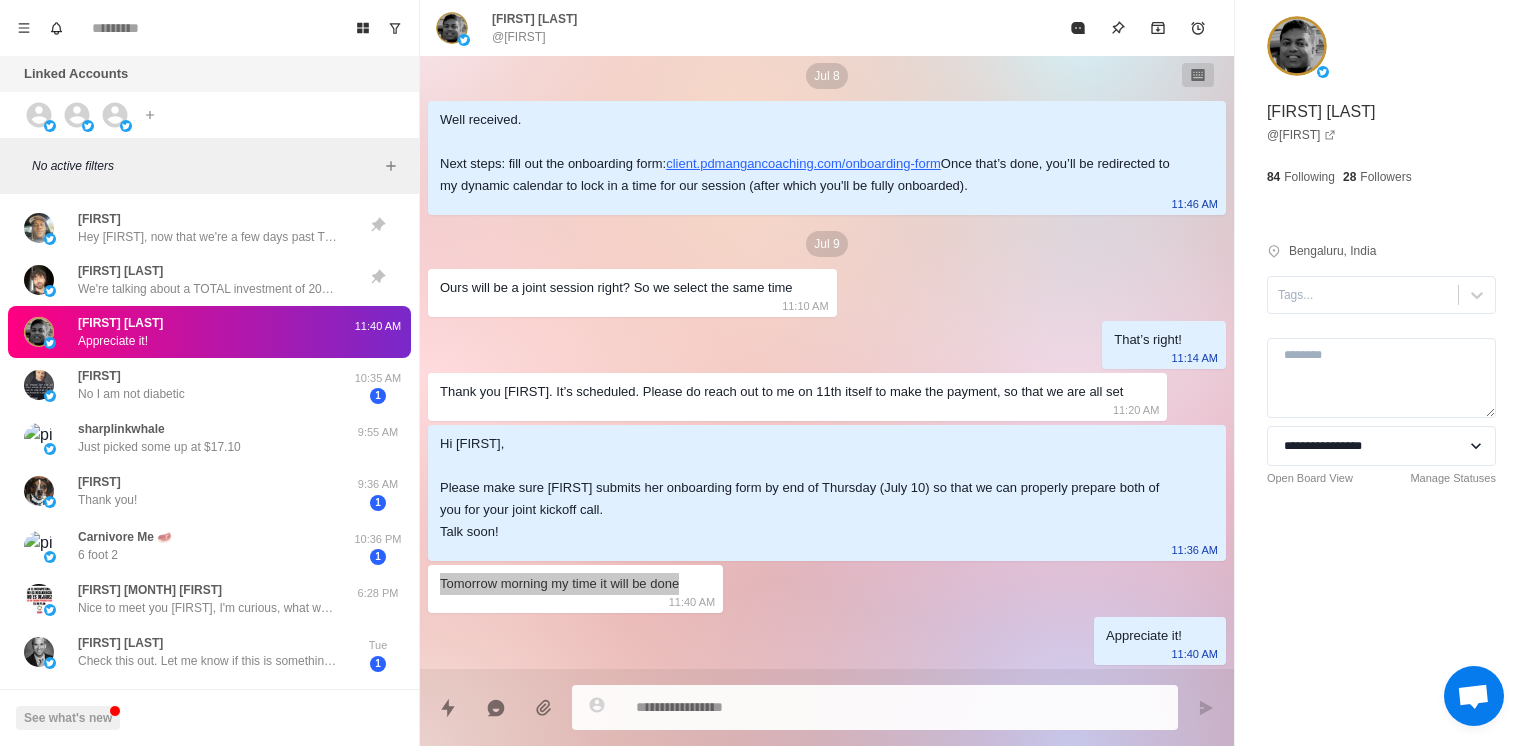 scroll, scrollTop: 4335, scrollLeft: 0, axis: vertical 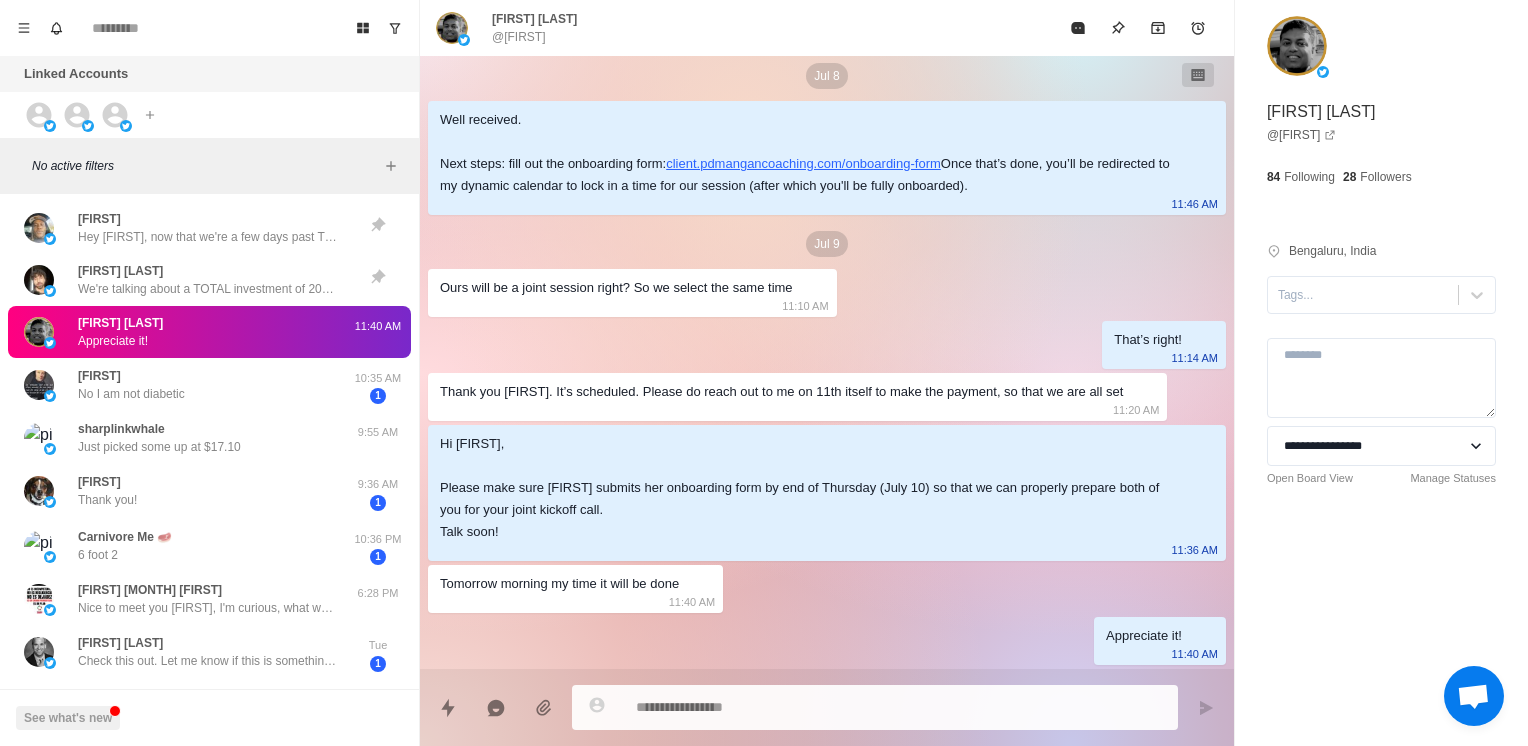 click on "[MONTH] 16 Hello 10:36 AM Hello [FIRST].
You were wanting to figure out funds before starting.  Are you ready to go now? 10:58 AM No not yet. I need time. You ended your last contact with a question about the which option I am taking, I responded but didn’t hear back from you . That’s all 1:29 PM [MONTH] 17 Oh, yes, we're all good!
When were you hoping to start?  I can hold current pricing, (without you officially securing your spot), as long as we can agree on a rough date here so we're on the same page, sound fair? 10:19 AM Fair enough, like I mentioned earlier, I should be able to work out something by July end or 1st week of Aug. if I am unable to do so, I’ll duly inform you .
Also do I address you As [FIRST]? 12:52 PM You got it [FIRST], and PD = [FIRST] [FIRST], or [FIRST] for short. 2:11 PM [MONTH] 23 Hey [FIRST]. Saw one of your posts and checked my WHTr. It’s 0.6 8:03 AM 8:06 AM [MONTH] 30 10:01 PM [MONTH] 1 Of course, send over what your question is [FIRST]! 1:35 AM 1:40 AM 1:43 AM 1:44 AM 1:45 AM 1:46 AM ?" at bounding box center [827, -1728] 